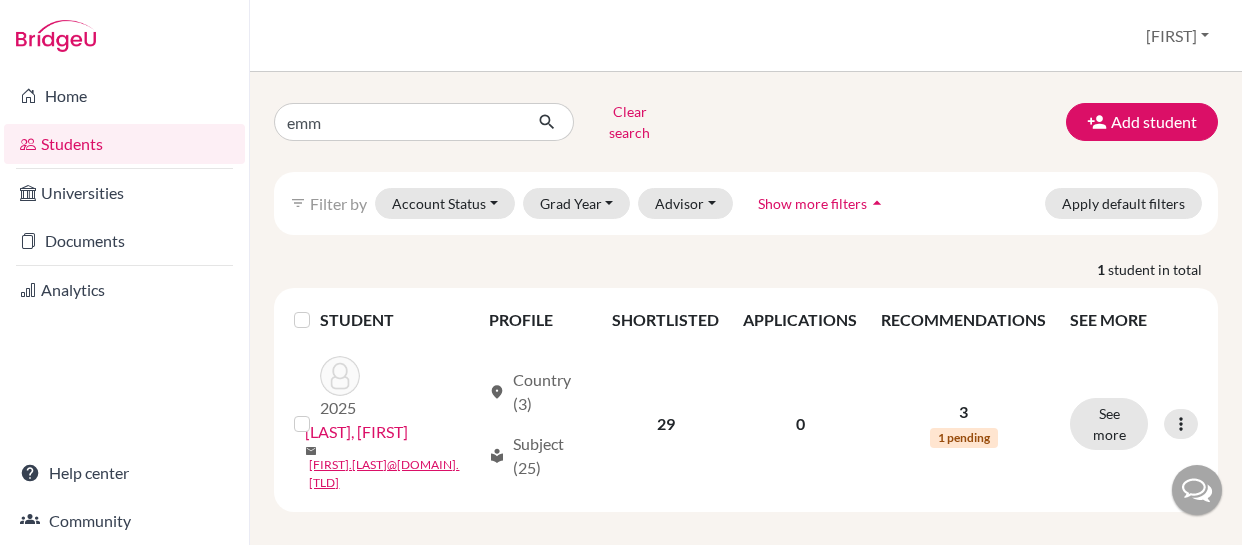 scroll, scrollTop: 0, scrollLeft: 0, axis: both 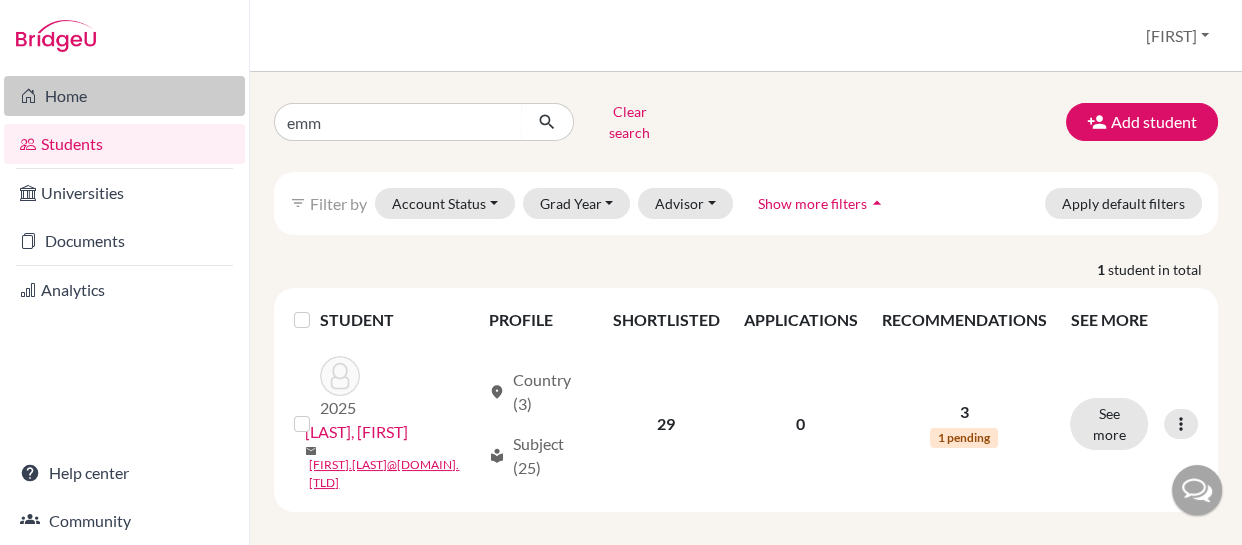 click on "Home" at bounding box center [124, 96] 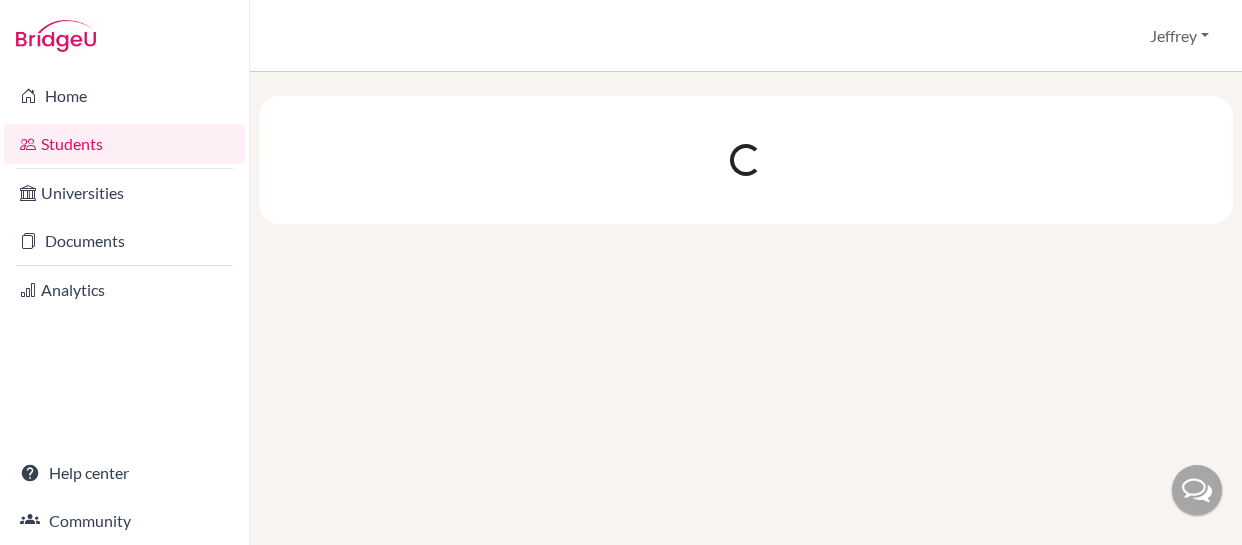 scroll, scrollTop: 0, scrollLeft: 0, axis: both 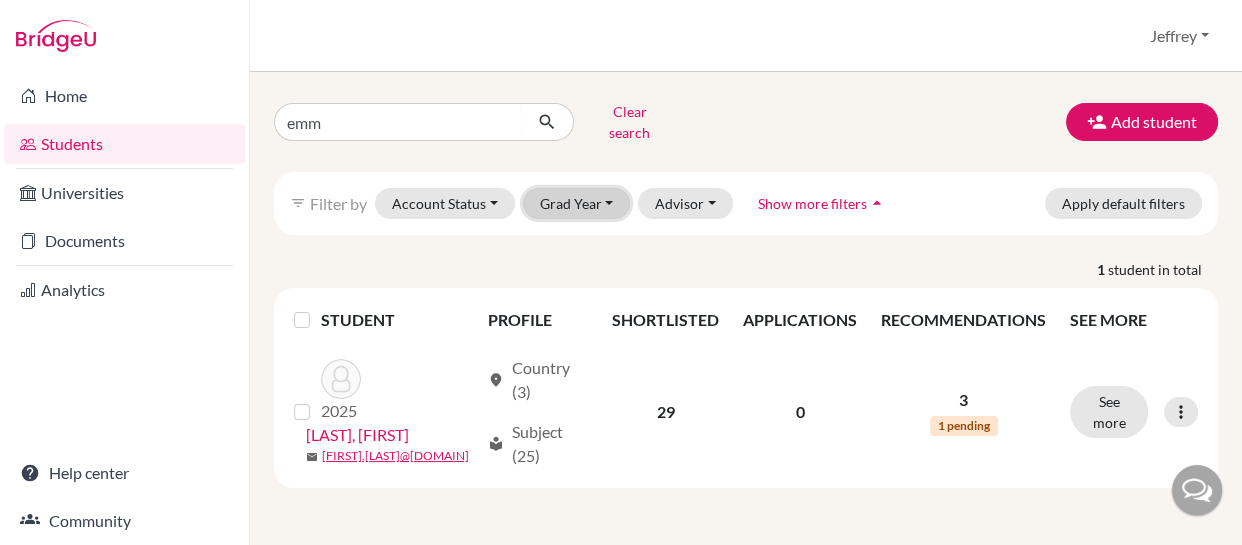 click on "Grad Year" at bounding box center (577, 203) 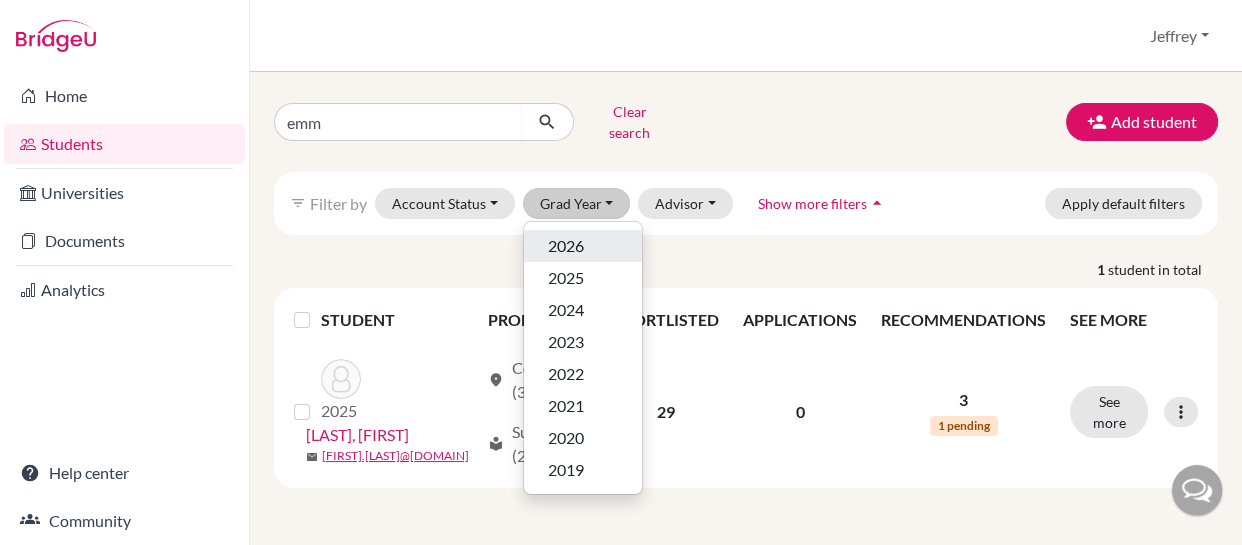 click on "2026" at bounding box center (566, 246) 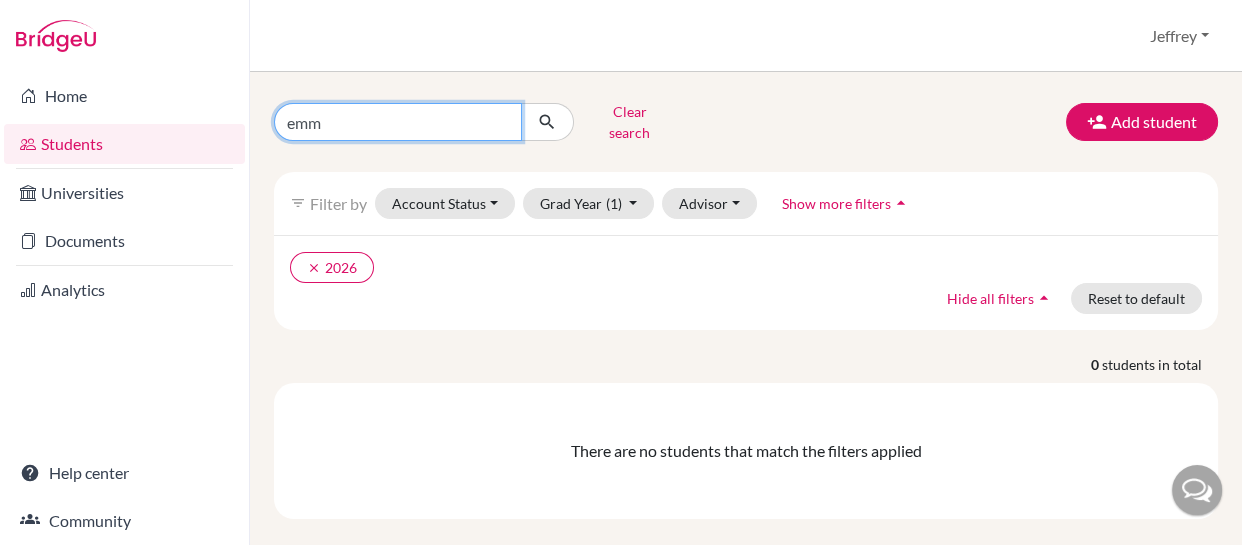 click on "emm" at bounding box center [398, 122] 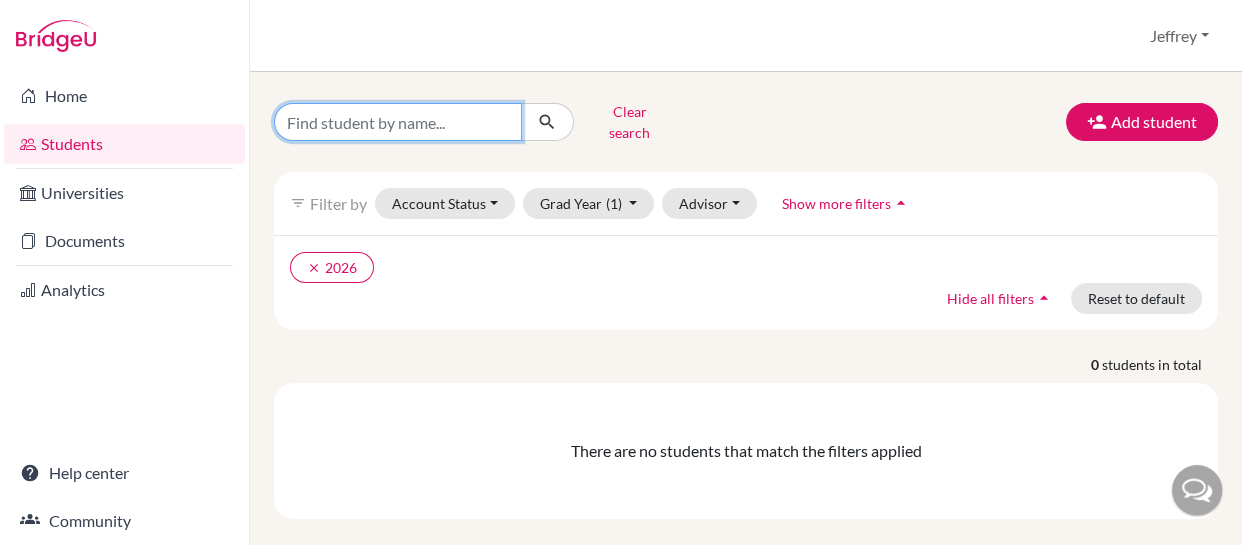 type 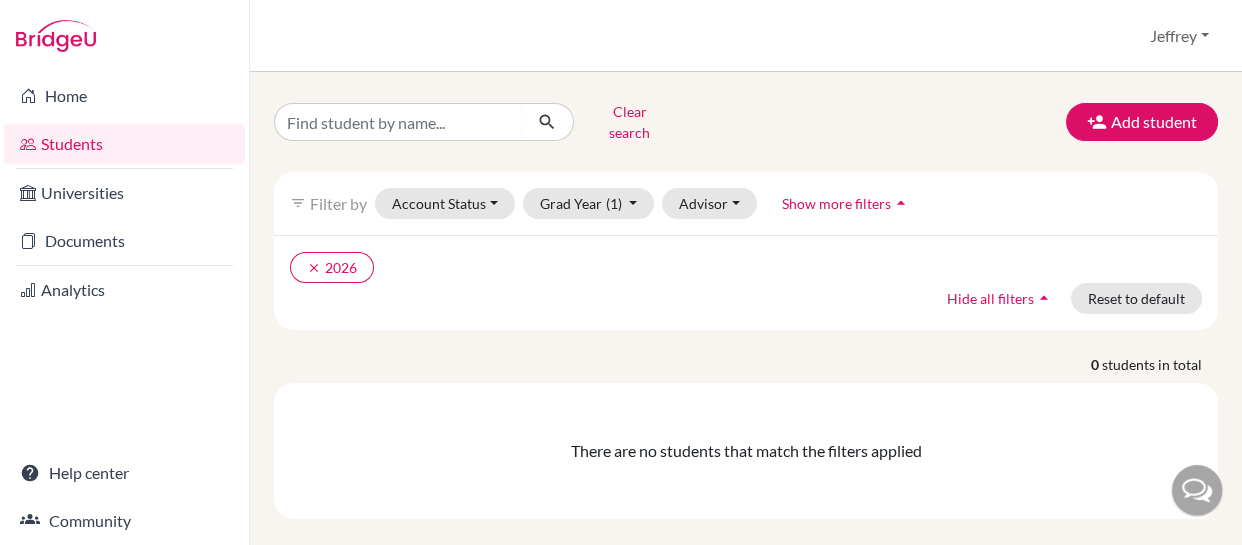 click on "clear 2026" at bounding box center (632, 267) 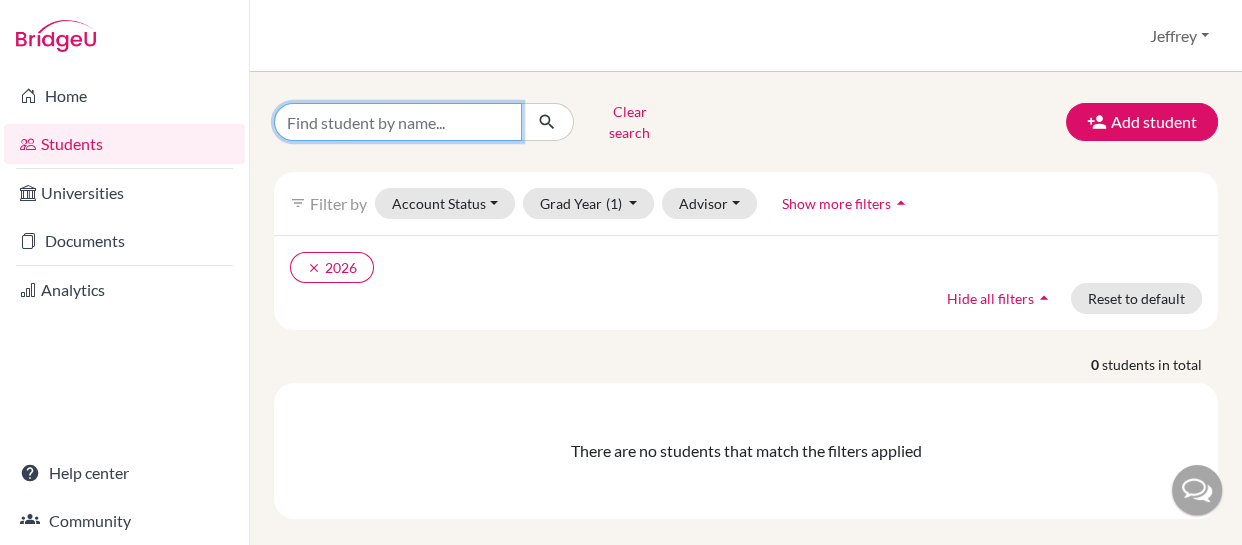 click at bounding box center [398, 122] 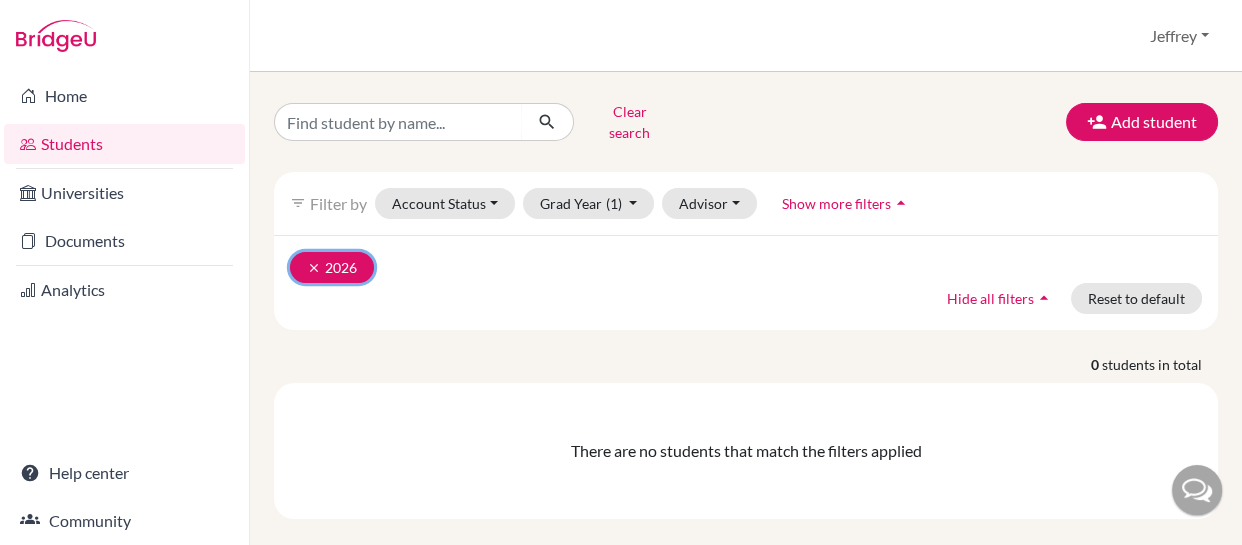 click on "clear" at bounding box center (314, 268) 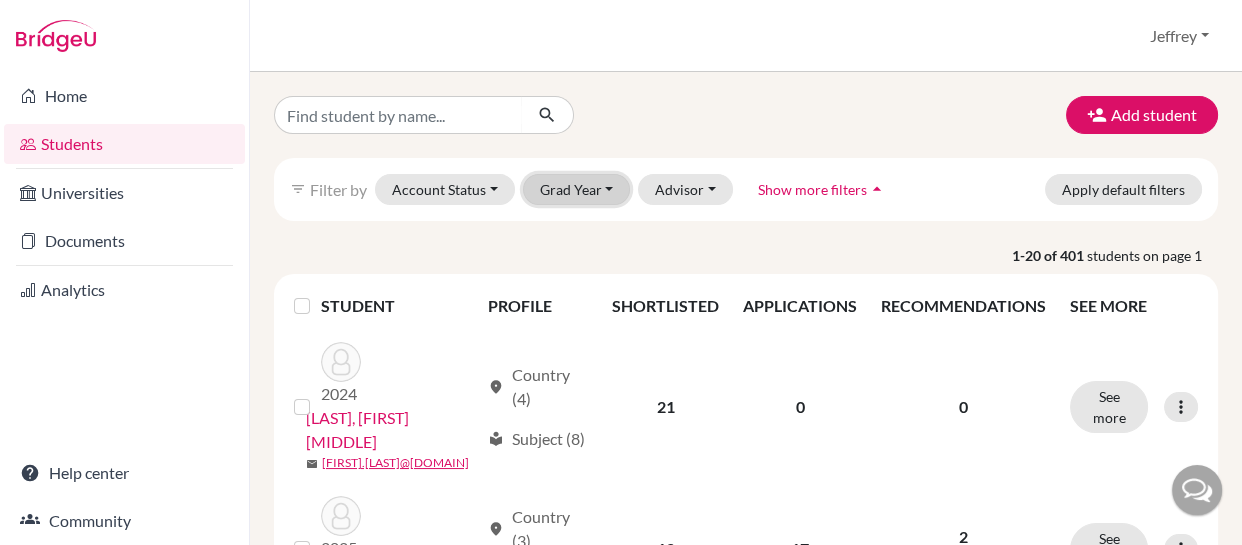 click on "Grad Year" at bounding box center [577, 189] 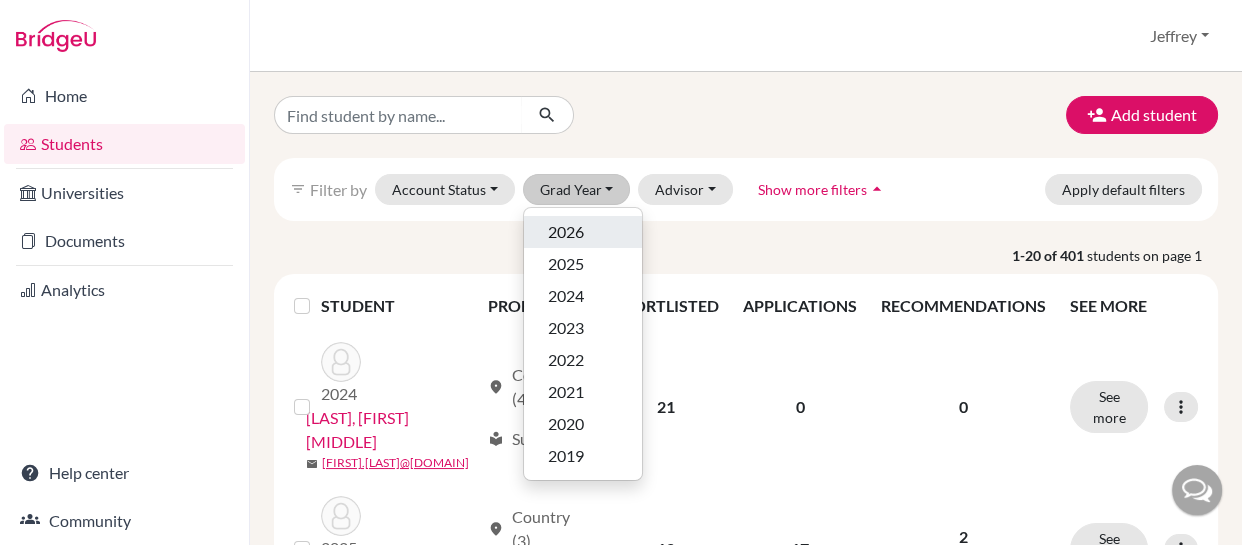 click on "2026" at bounding box center [566, 232] 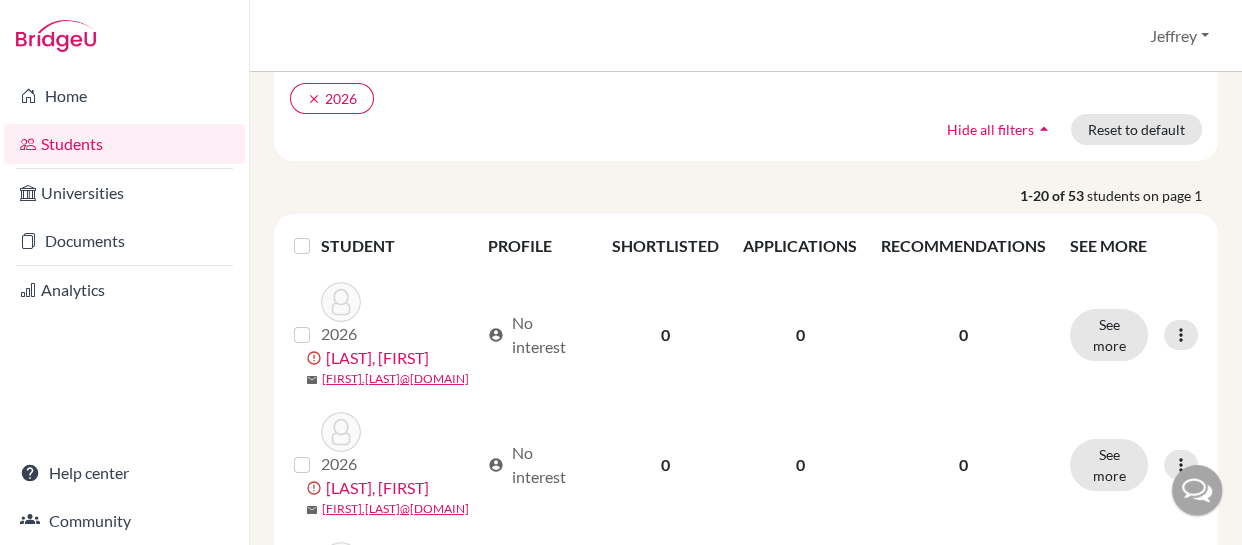 scroll, scrollTop: 0, scrollLeft: 0, axis: both 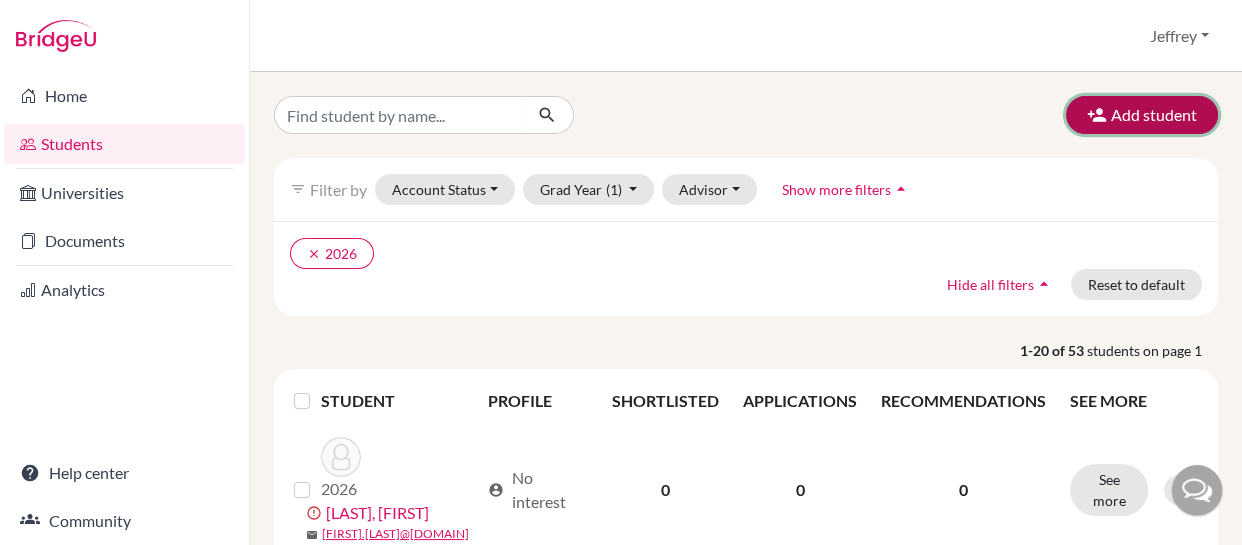 click on "Add student" at bounding box center [1142, 115] 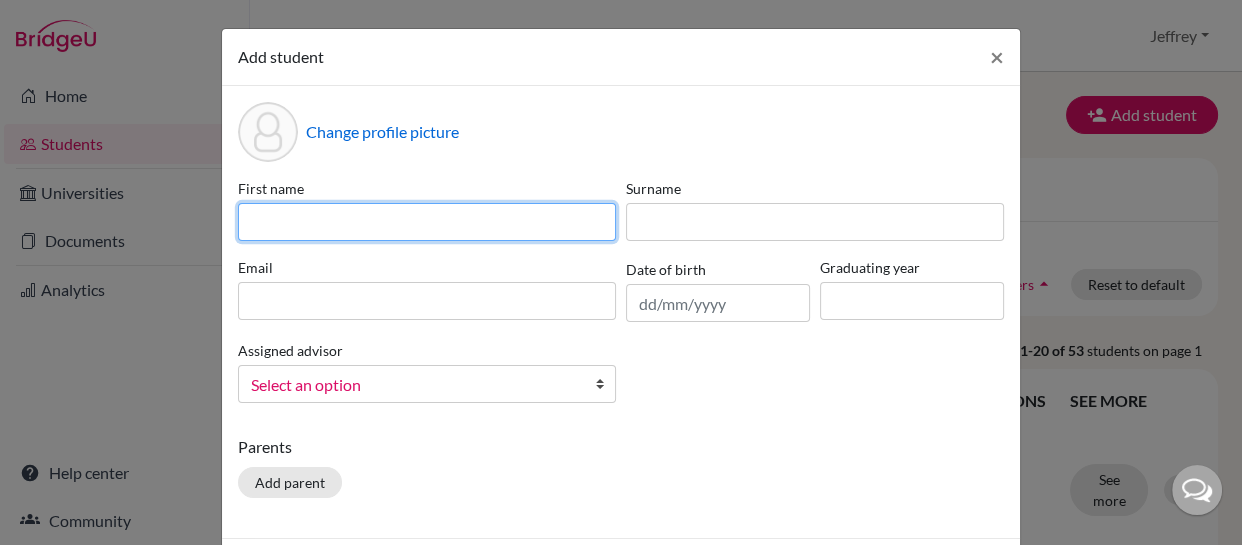 click at bounding box center [427, 222] 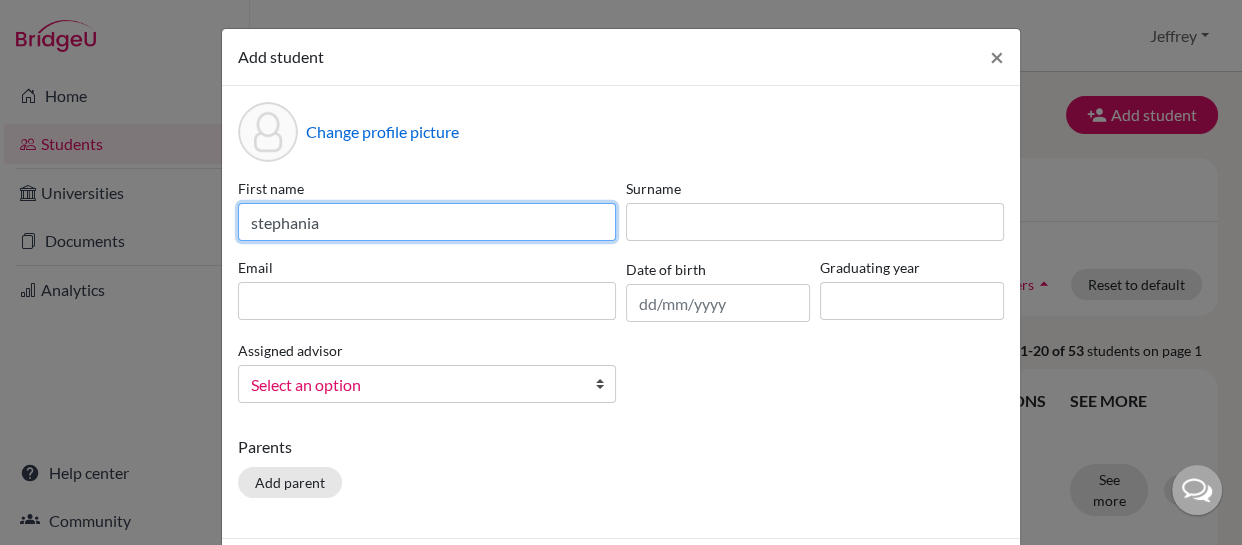 type on "stephania" 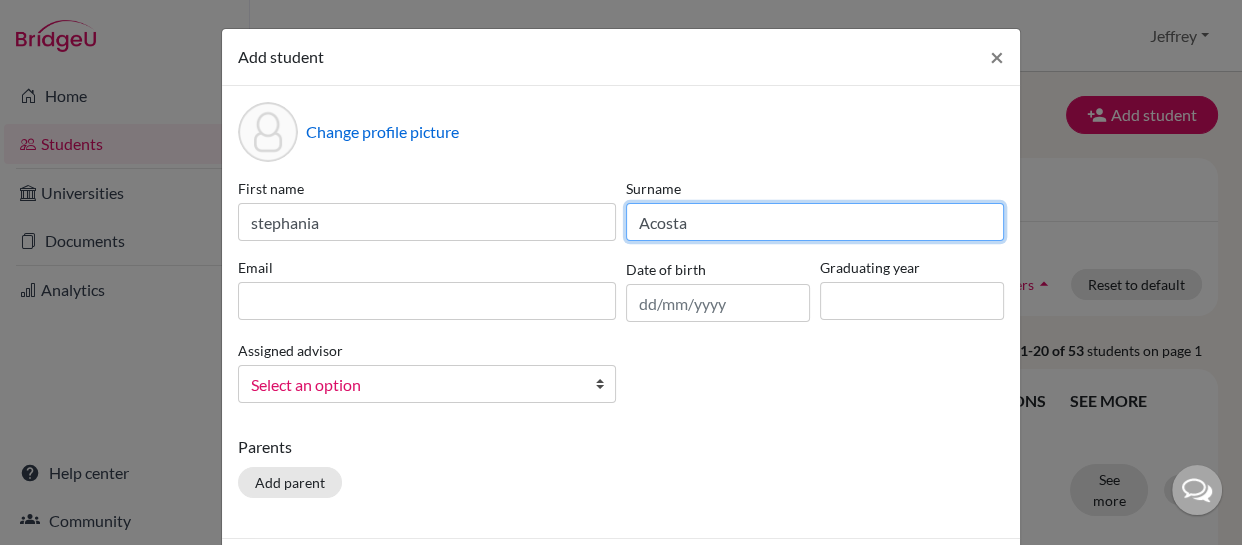 type on "Acosta" 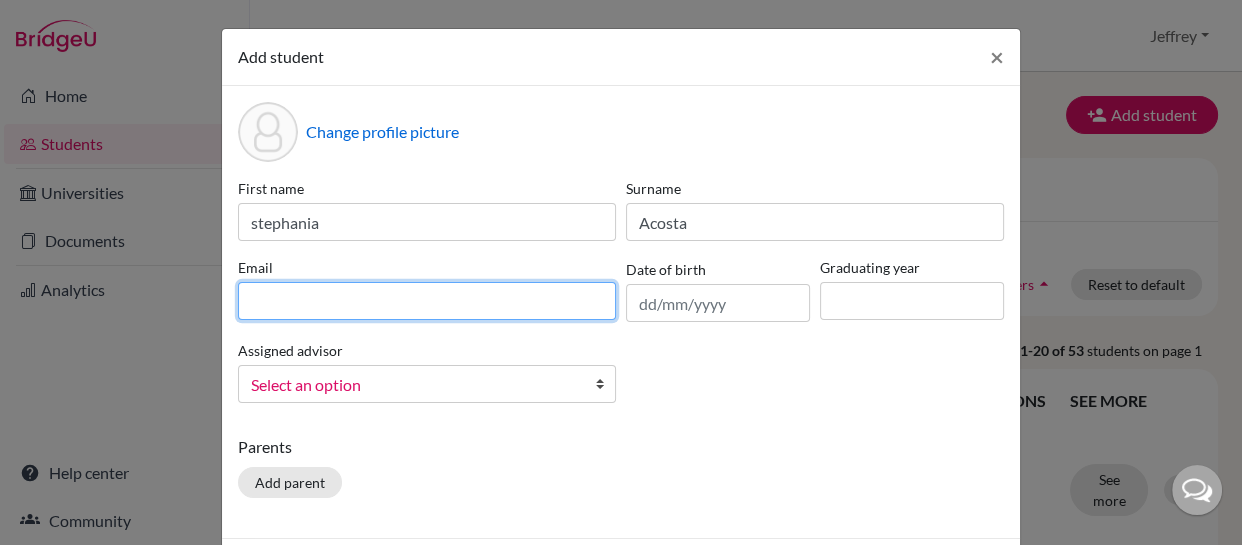 click at bounding box center (427, 301) 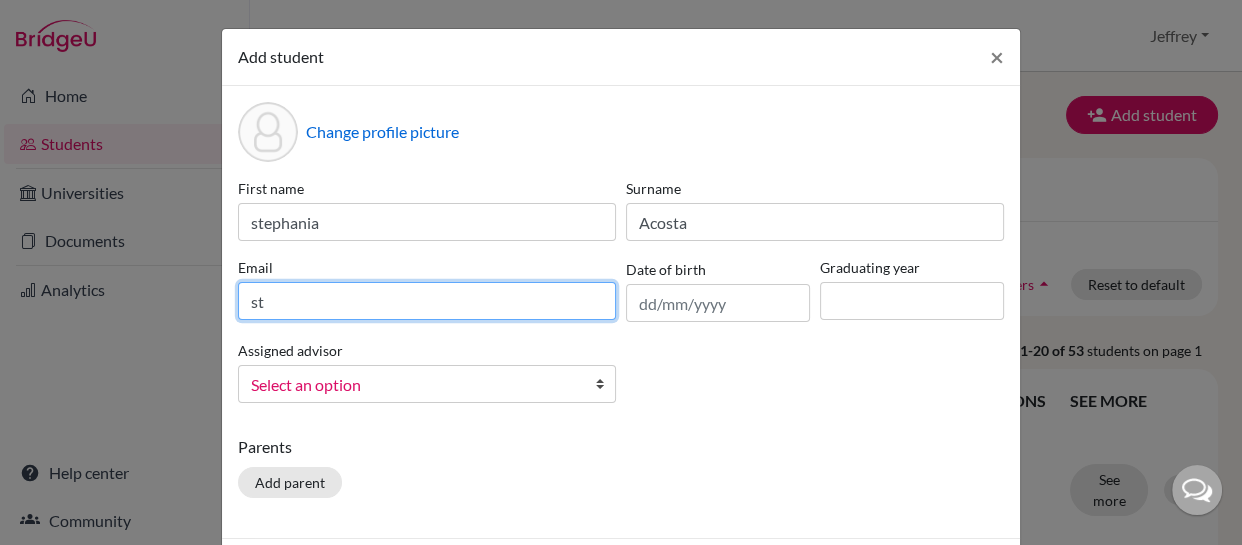 type on "[FIRST].[LAST]@[DOMAIN]" 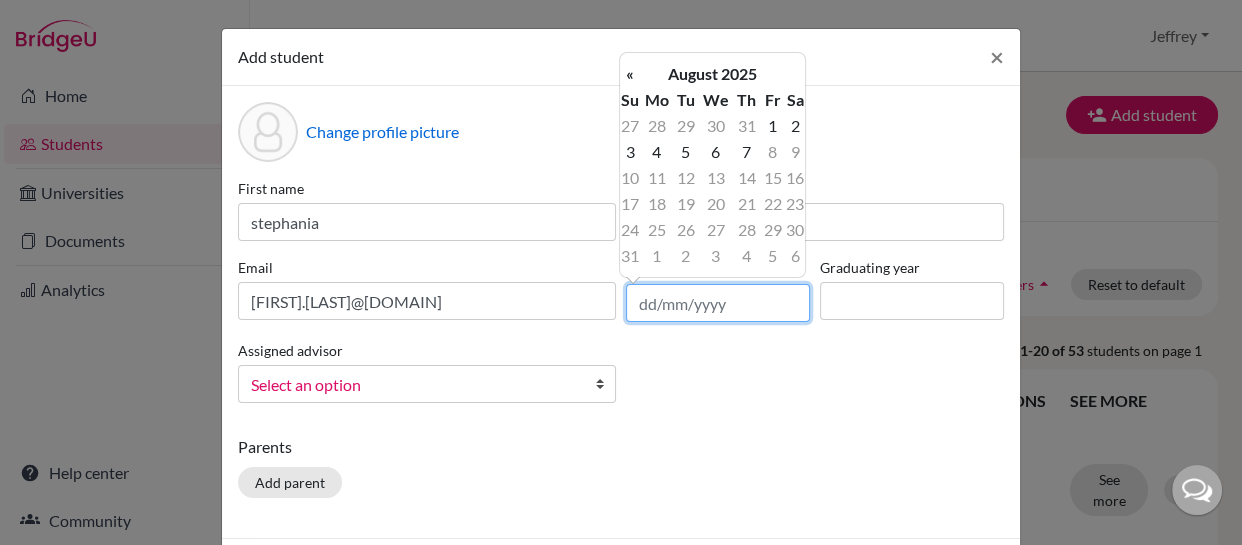 click at bounding box center (718, 303) 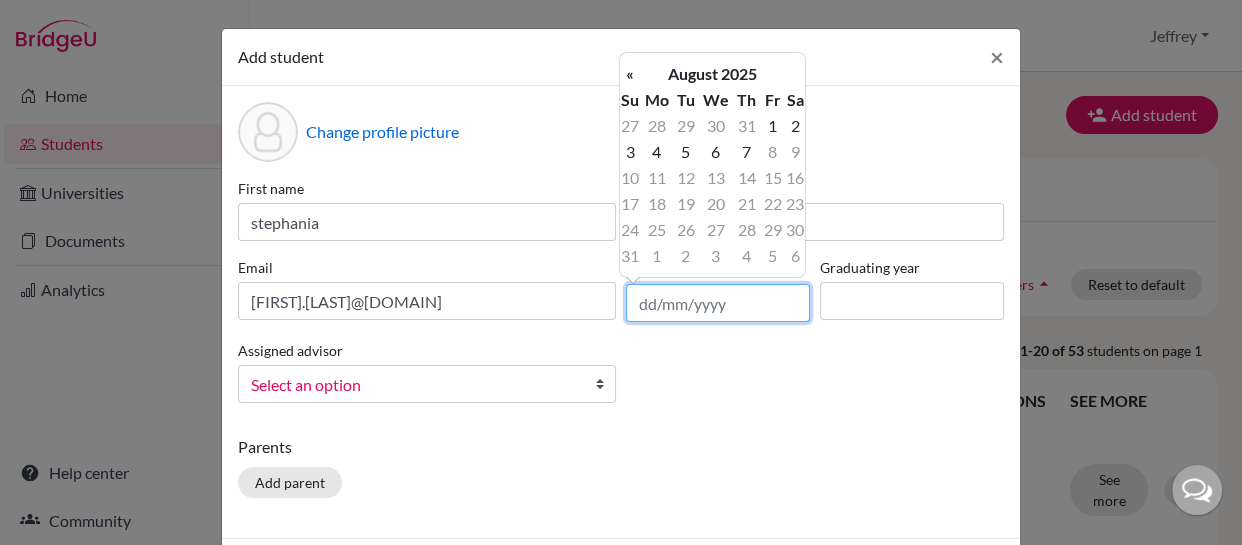 type on "[DATE]" 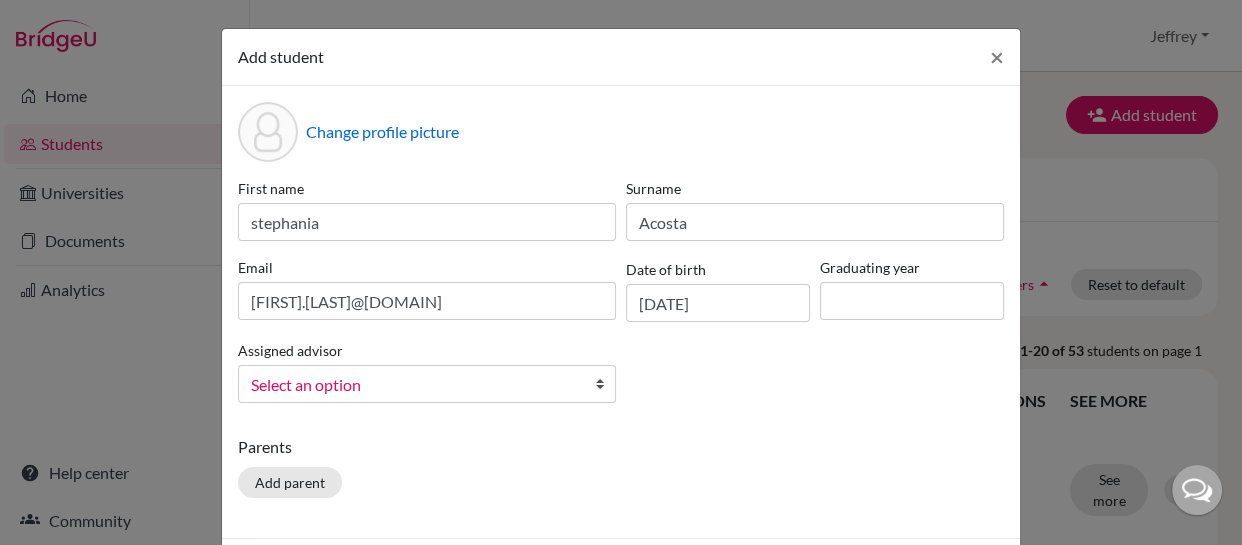 click on "First name [FIRST] Surname [LAST] Email [EMAIL] Date of birth [DATE] Graduating year Assigned advisor [LAST], [FIRST] [LAST], [FIRST] [LAST], [FIRST] [LAST], [FIRST] [LAST], [FIRST] [LAST], [FIRST] [LAST], [FIRST] [LAST], [FIRST]
Select an option" at bounding box center (621, 298) 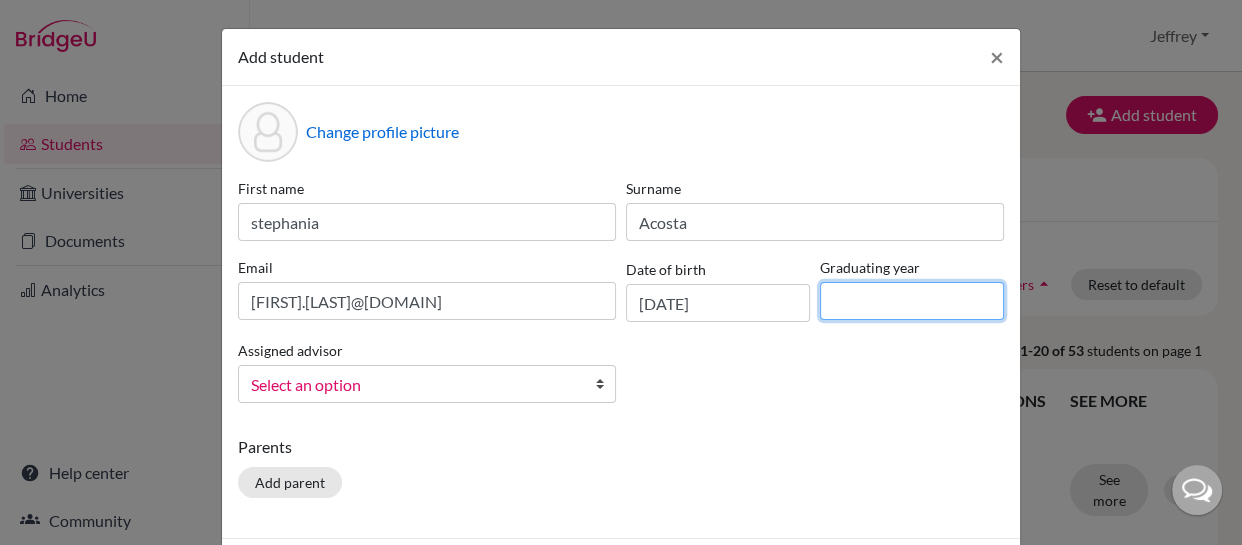 click at bounding box center [912, 301] 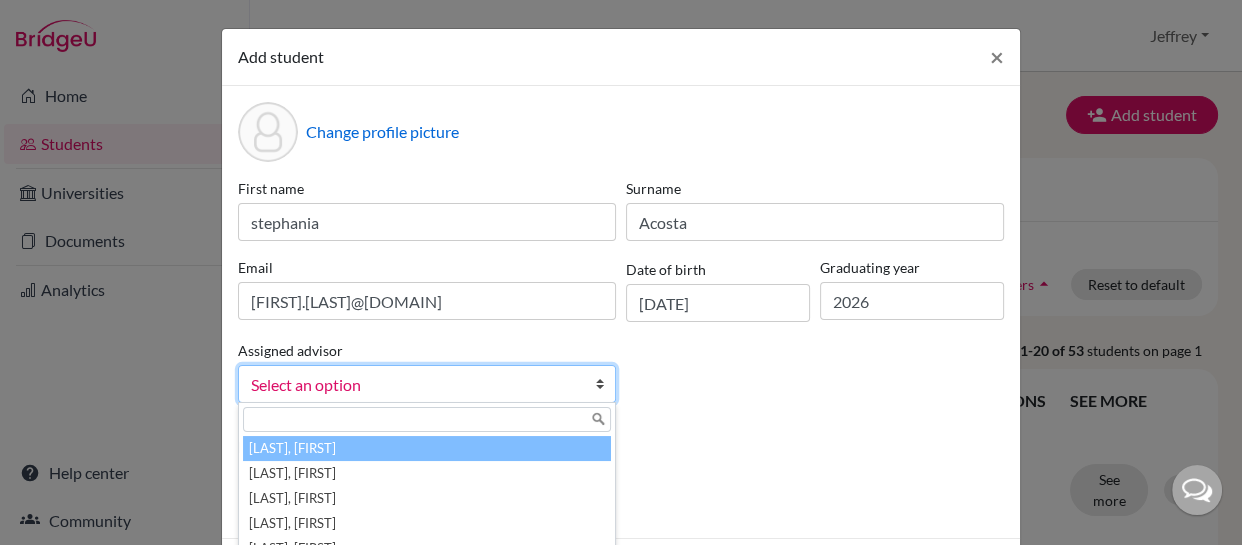 click on "Select an option" at bounding box center (414, 385) 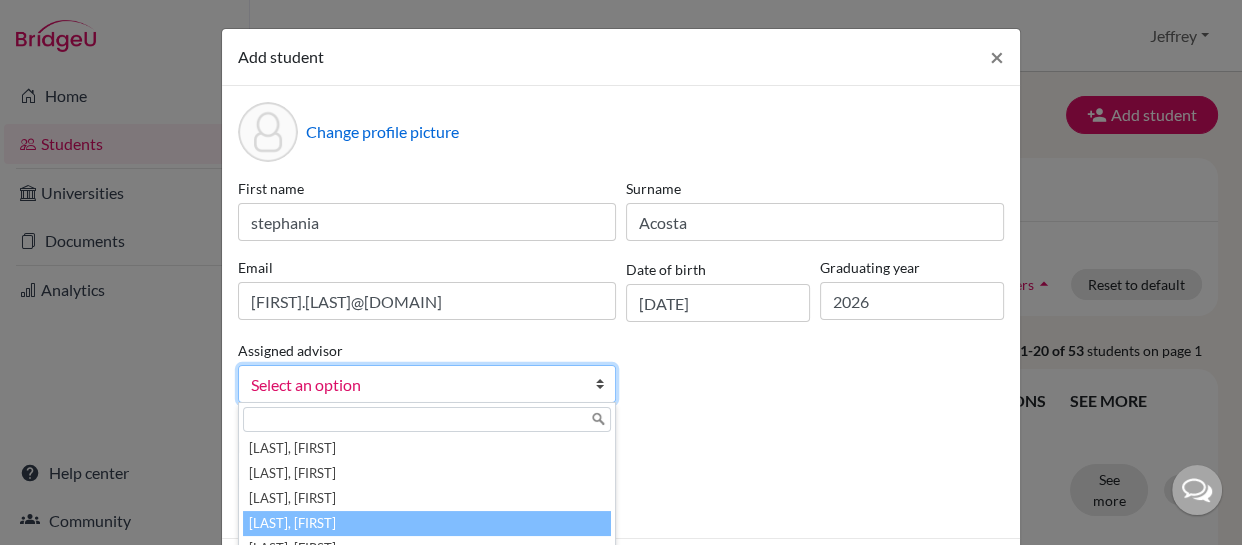 click on "[LAST], [FIRST]" at bounding box center [427, 523] 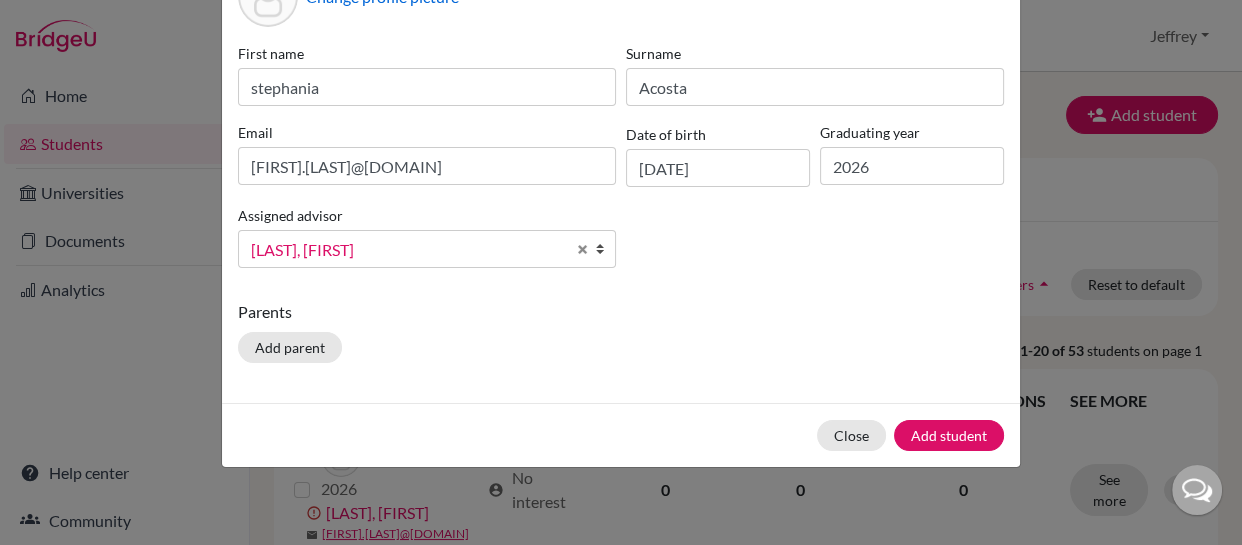 scroll, scrollTop: 135, scrollLeft: 0, axis: vertical 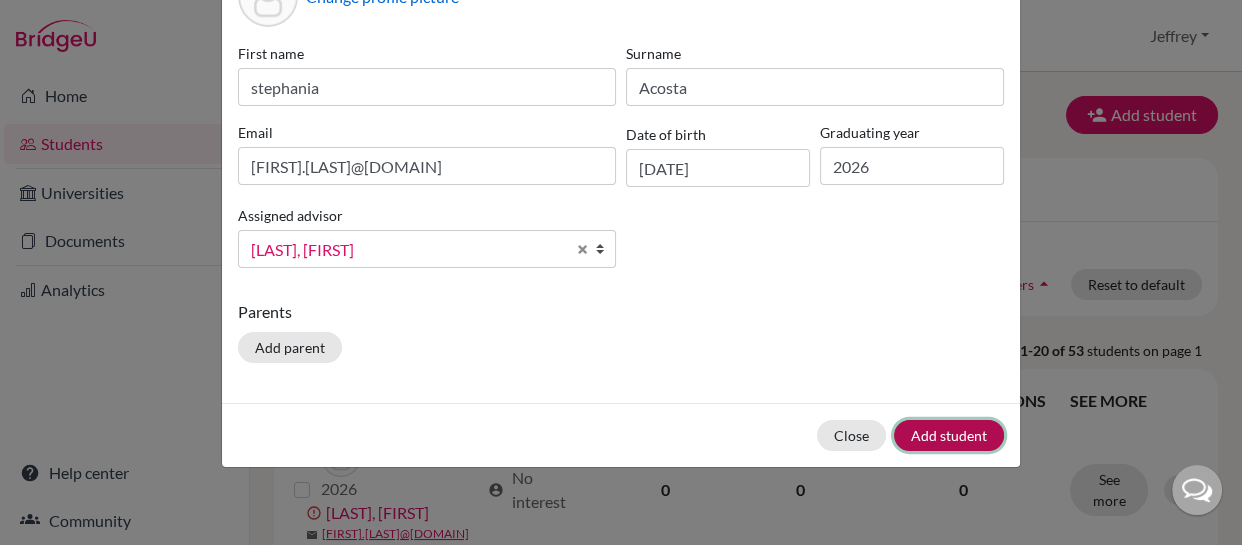 click on "Add student" at bounding box center [949, 435] 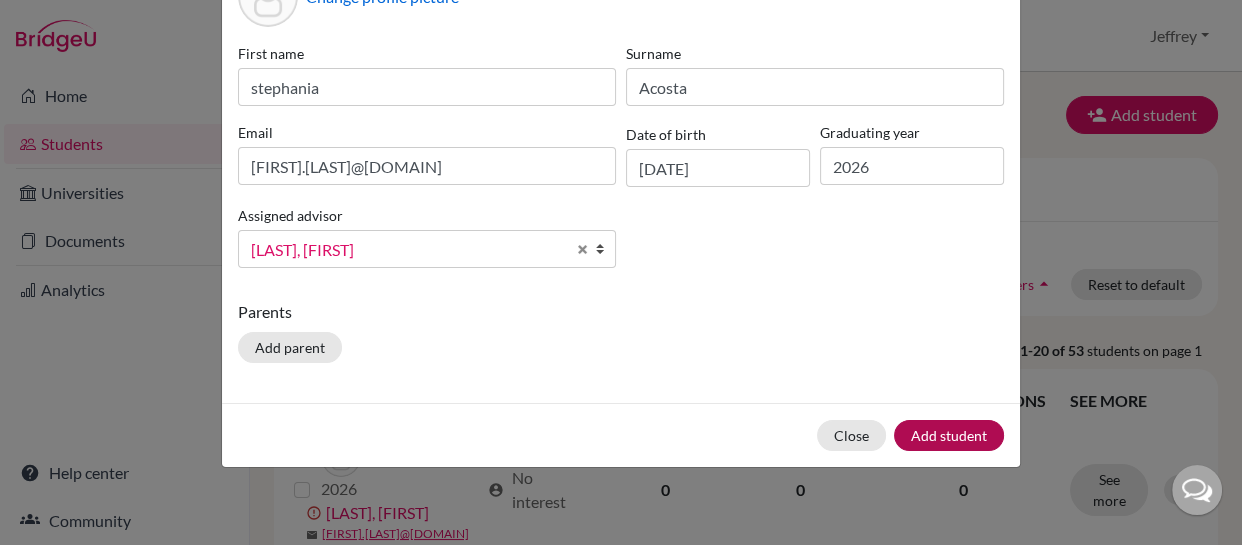 scroll, scrollTop: 0, scrollLeft: 0, axis: both 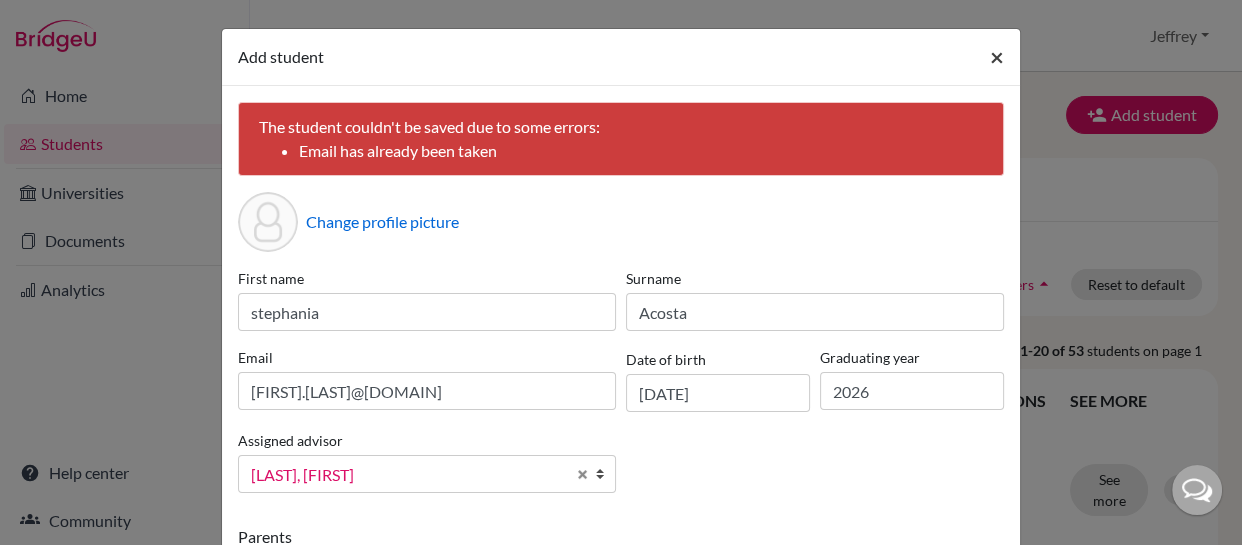 click on "×" at bounding box center (997, 56) 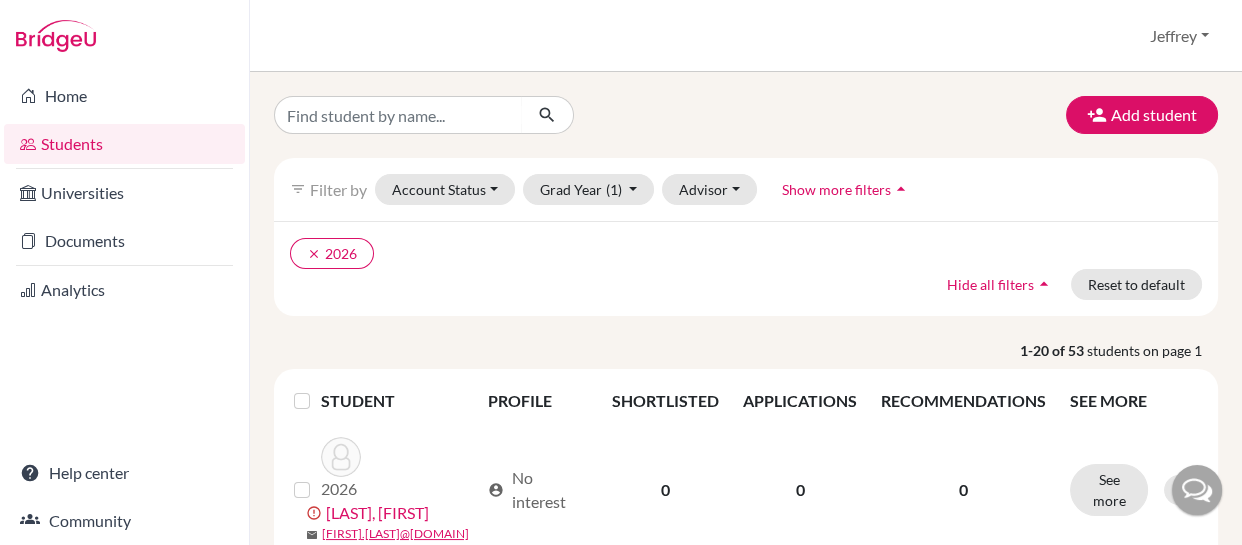 drag, startPoint x: 906, startPoint y: 57, endPoint x: 664, endPoint y: 272, distance: 323.7113 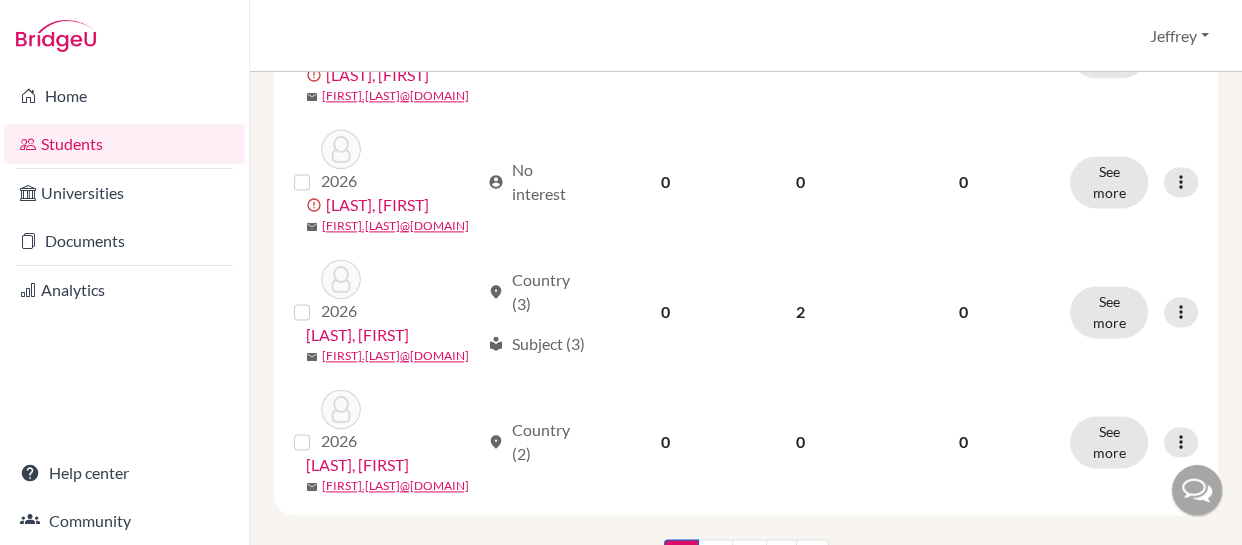 scroll, scrollTop: 2664, scrollLeft: 0, axis: vertical 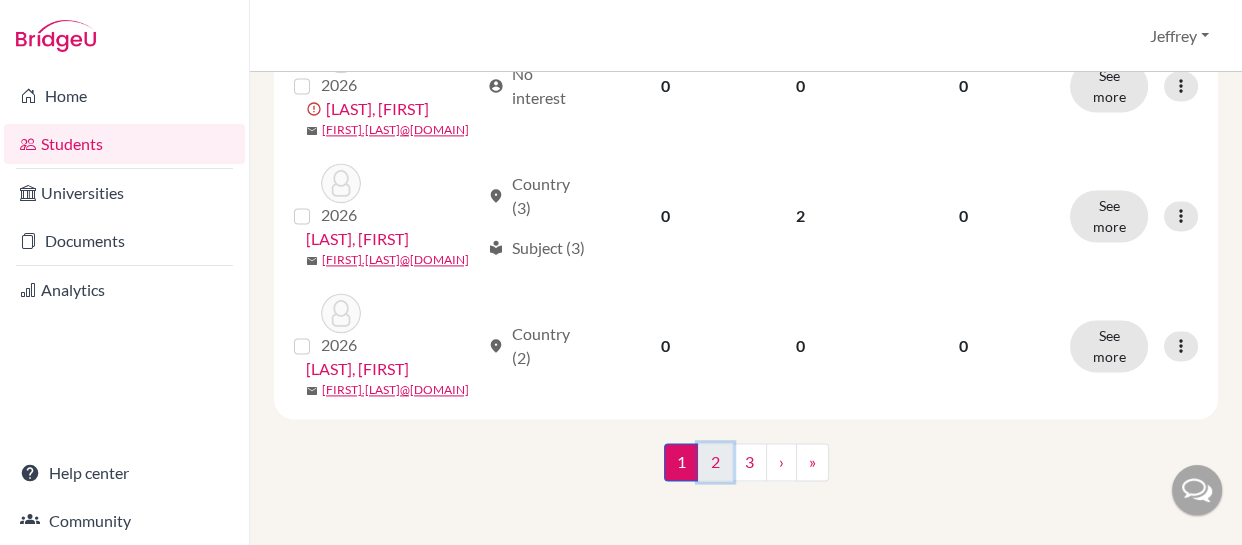 click on "2" at bounding box center (715, 462) 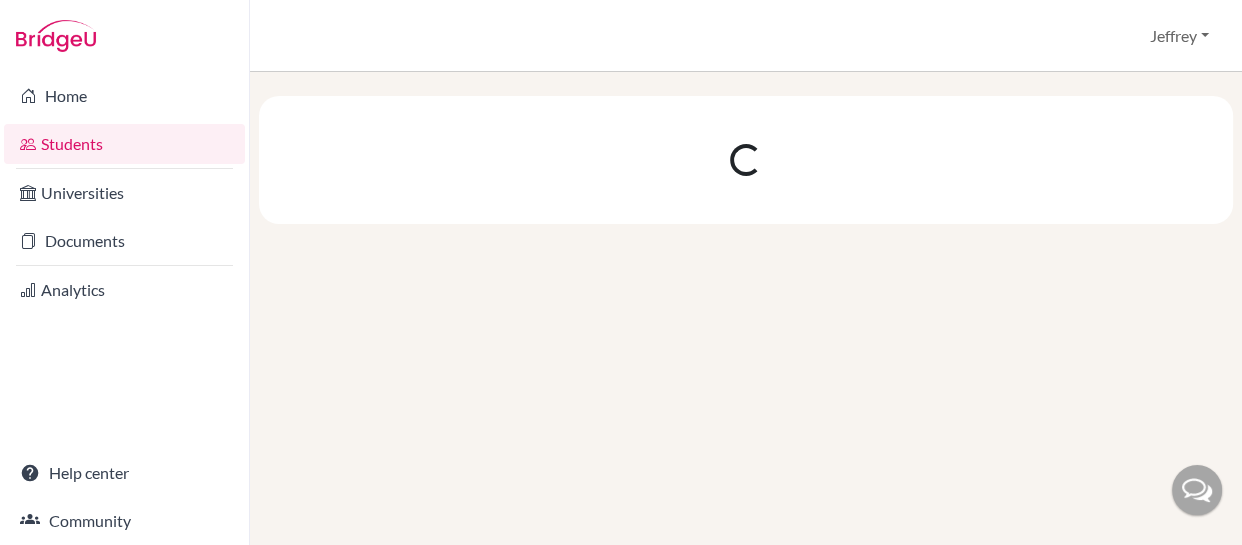 scroll, scrollTop: 0, scrollLeft: 0, axis: both 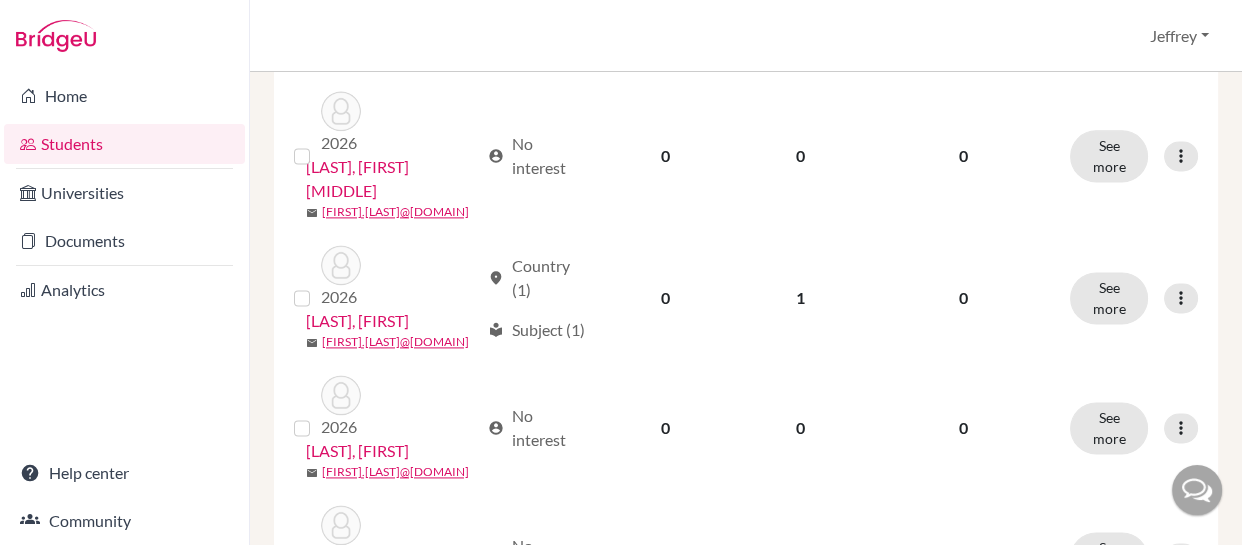 click on "STUDENT PROFILE SHORTLISTED APPLICATIONS RECOMMENDATIONS SEE MORE 2026 [LAST], [FIRST] [MIDDLE] mail [FIRST].[LAST]@[DOMAIN] account_circle No interest 0 11 0 See more Edit student Send Message Reset Password 2026 [LAST], [FIRST] mail [FIRST].[LAST]@[DOMAIN] account_circle No interest 0 3 0 See more Edit student Send Message Reset Password 2026 [LAST], [FIRST] mail [FIRST].[LAST]@[DOMAIN] account_circle No interest 0 0 0 See more Edit student Send Message Reset Password 2026 [LAST], [FIRST] mail [FIRST].[LAST]@[DOMAIN] account_circle No interest 0 0 0 See more Edit student Send Message Reset Password 2026 [LAST], [FIRST] mail [FIRST].[LAST]@[DOMAIN] account_circle No interest 0 4 0 See more Edit student Send Message Reset Password 2026 error_outline [LAST], [FIRST] mail [FIRST].[LAST]@[DOMAIN] account_circle No interest 0 0 0 See more Edit student Send Message Resend invite email 2026 [LAST], [FIRST] mail [FIRST].[LAST]@[DOMAIN] account_circle No interest 0 2 0 See more Edit student 2026 0 4" at bounding box center [746, -749] 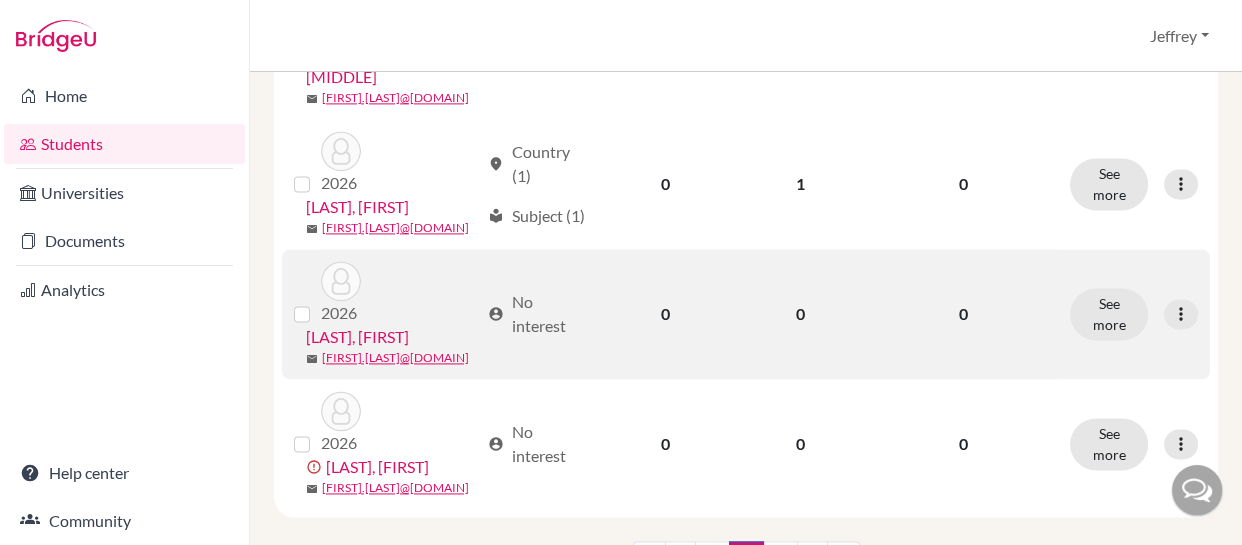 scroll, scrollTop: 2614, scrollLeft: 0, axis: vertical 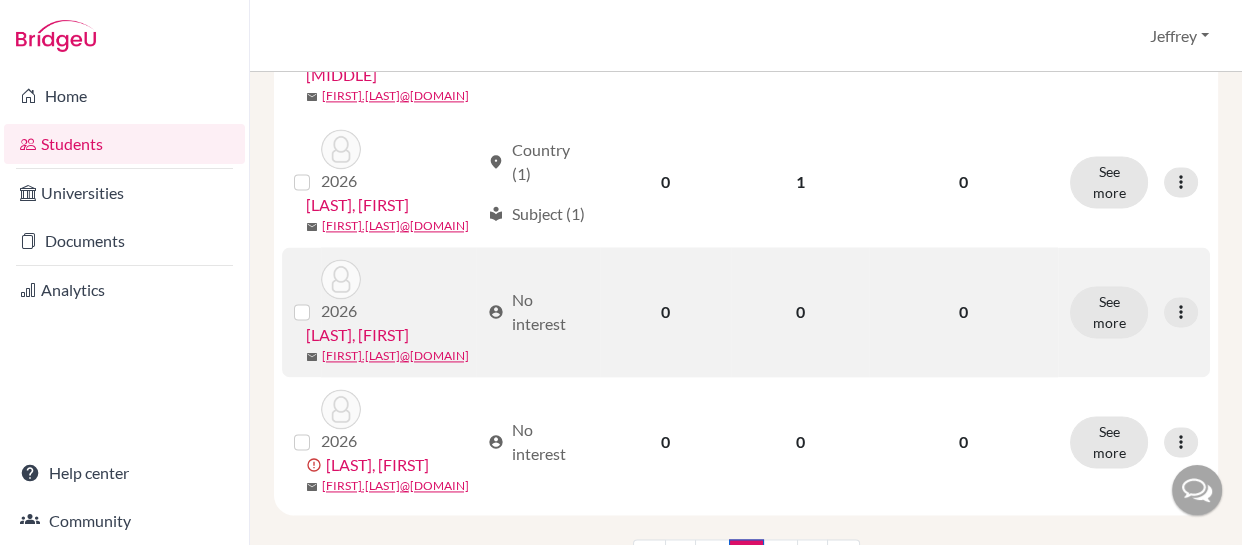 click at bounding box center [341, 409] 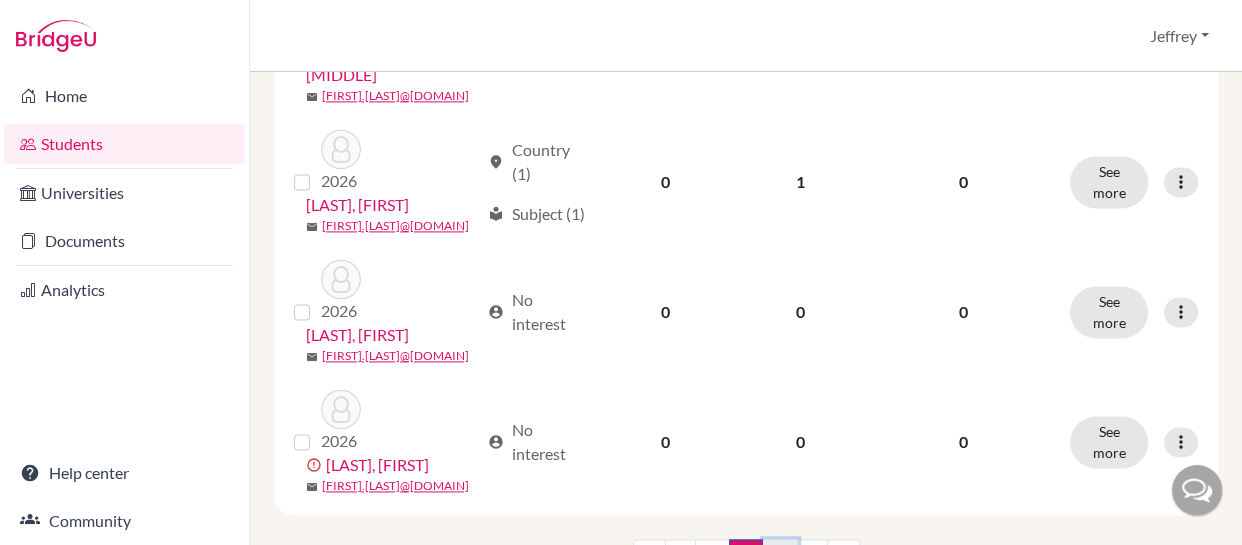 click on "3" at bounding box center [780, 558] 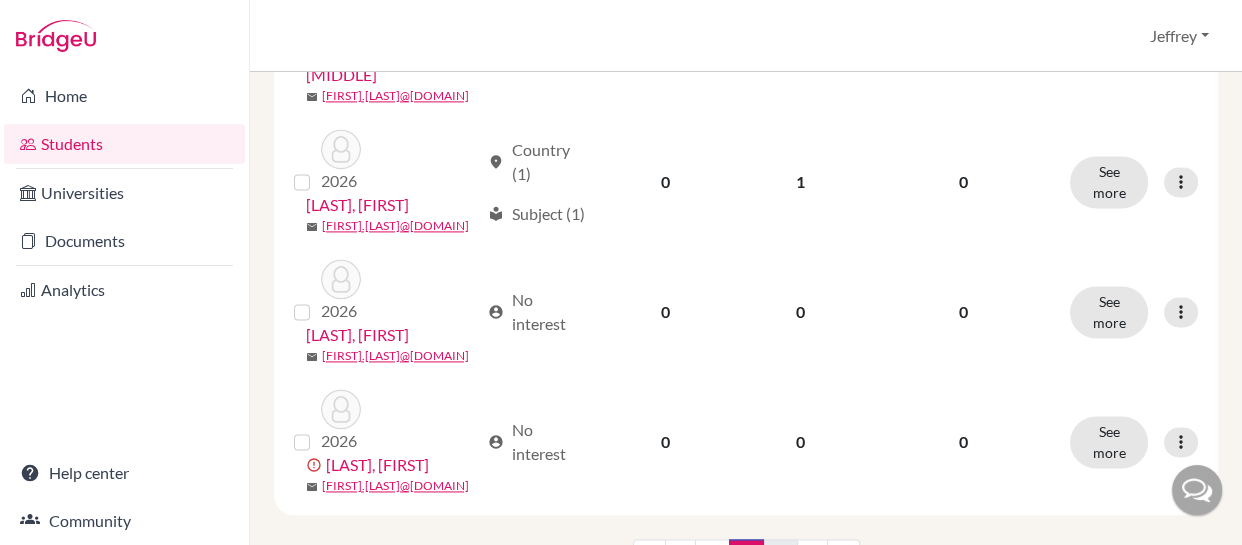 scroll, scrollTop: 0, scrollLeft: 0, axis: both 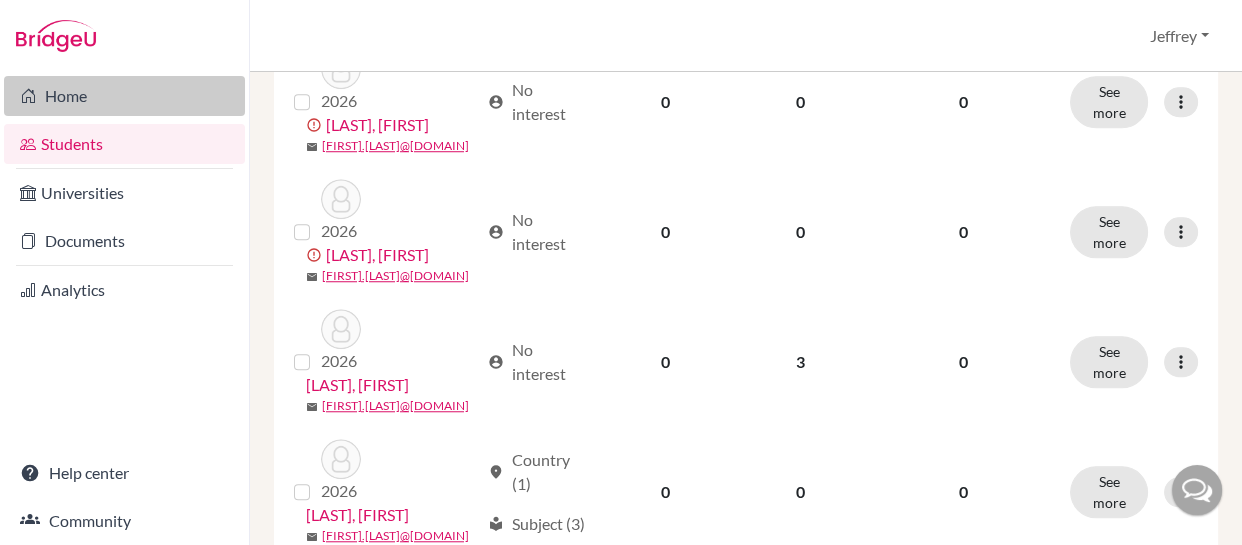 click on "Home" at bounding box center [124, 96] 